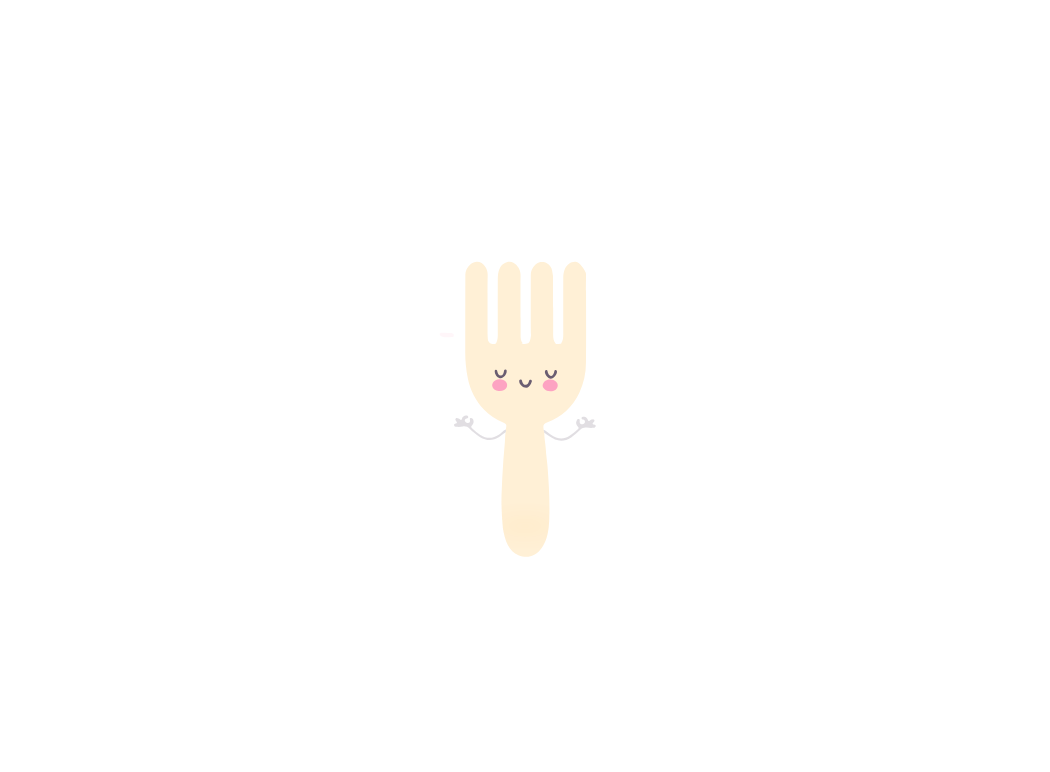 scroll, scrollTop: 0, scrollLeft: 0, axis: both 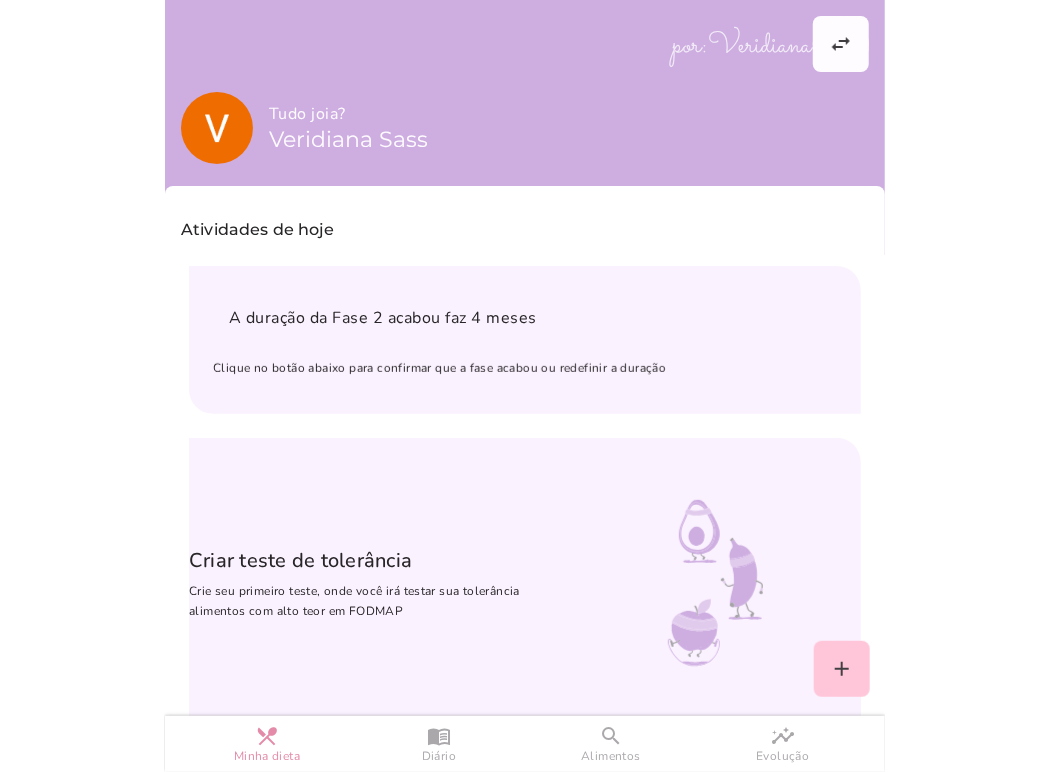 click at bounding box center [525, 386] 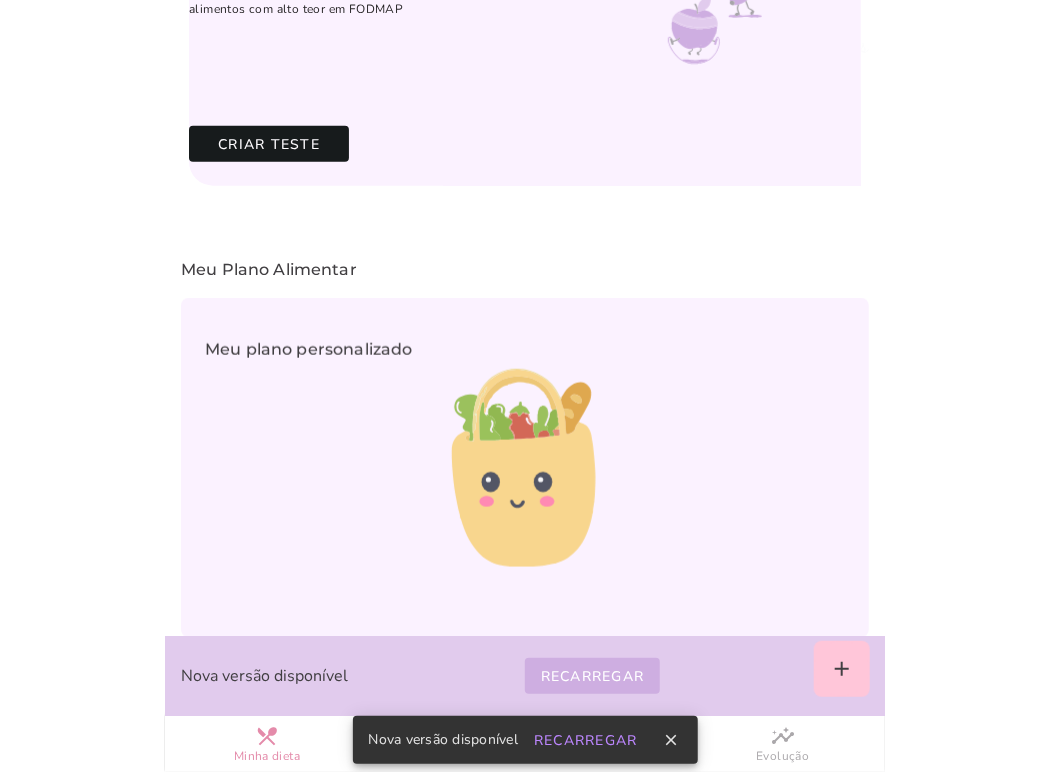 scroll, scrollTop: 900, scrollLeft: 0, axis: vertical 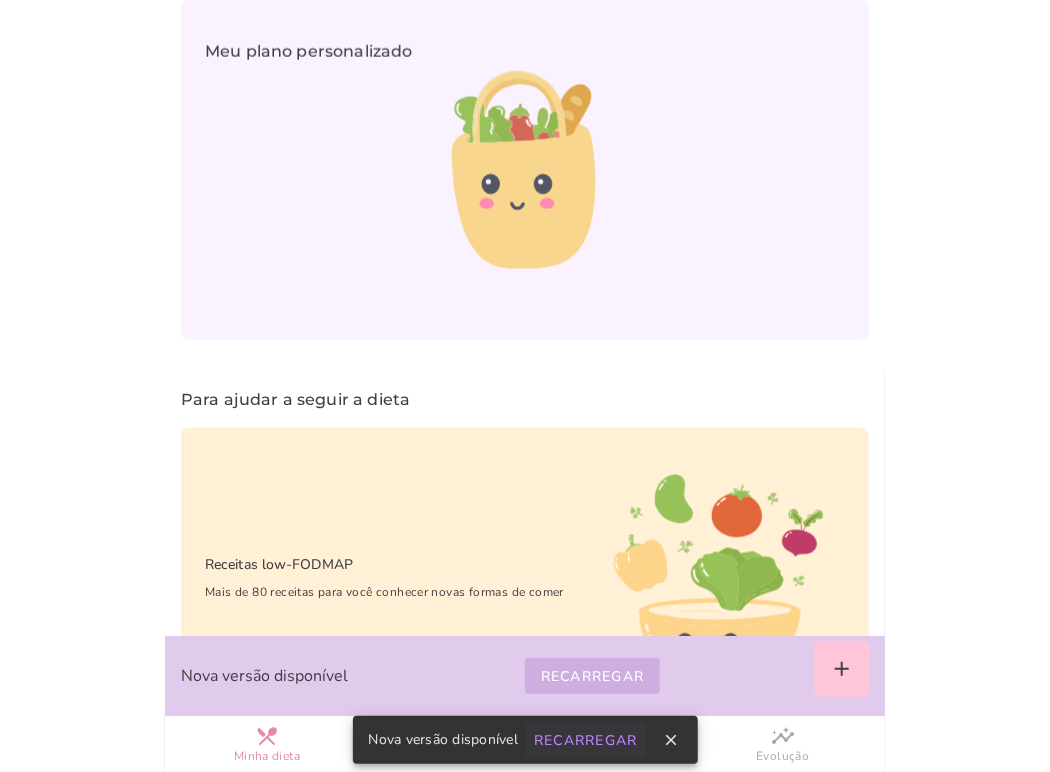 click on "Recarregar" at bounding box center (0, 0) 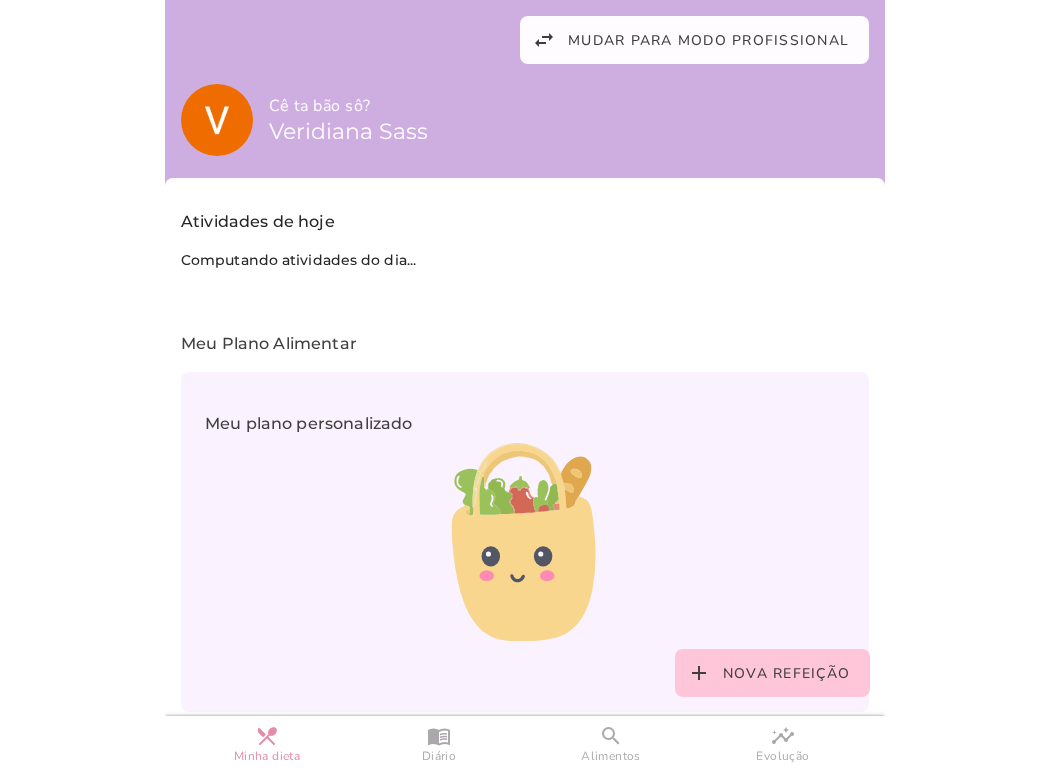 scroll, scrollTop: 0, scrollLeft: 0, axis: both 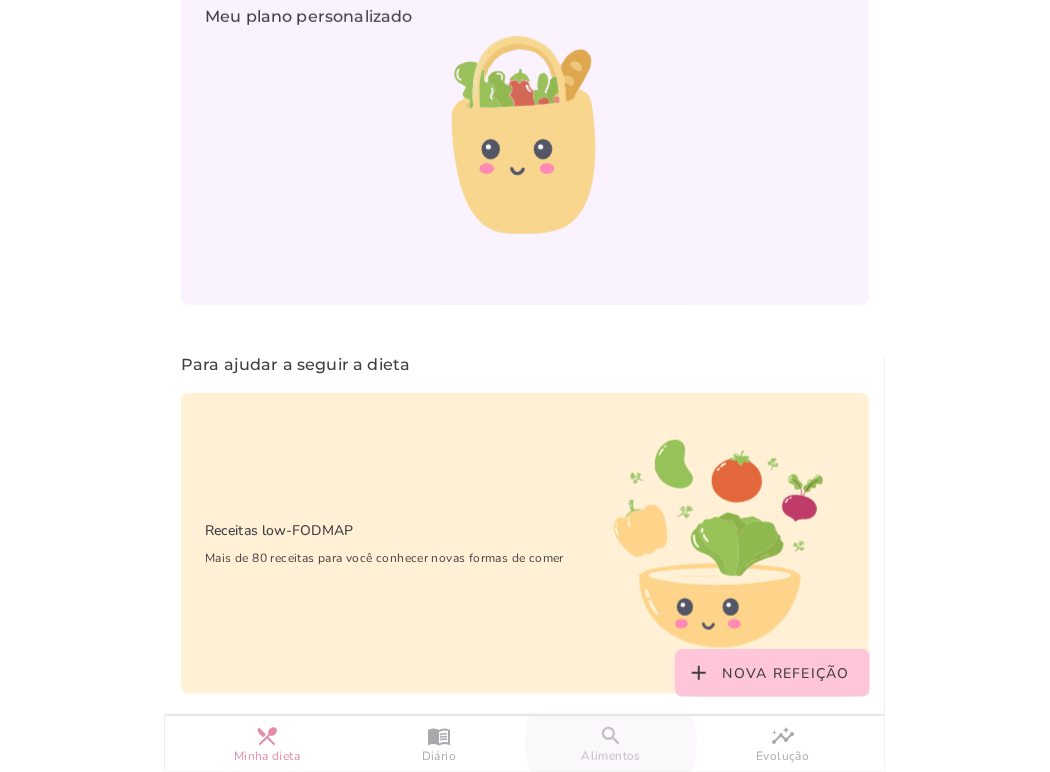 click on "search
Alimentos" at bounding box center (611, 744) 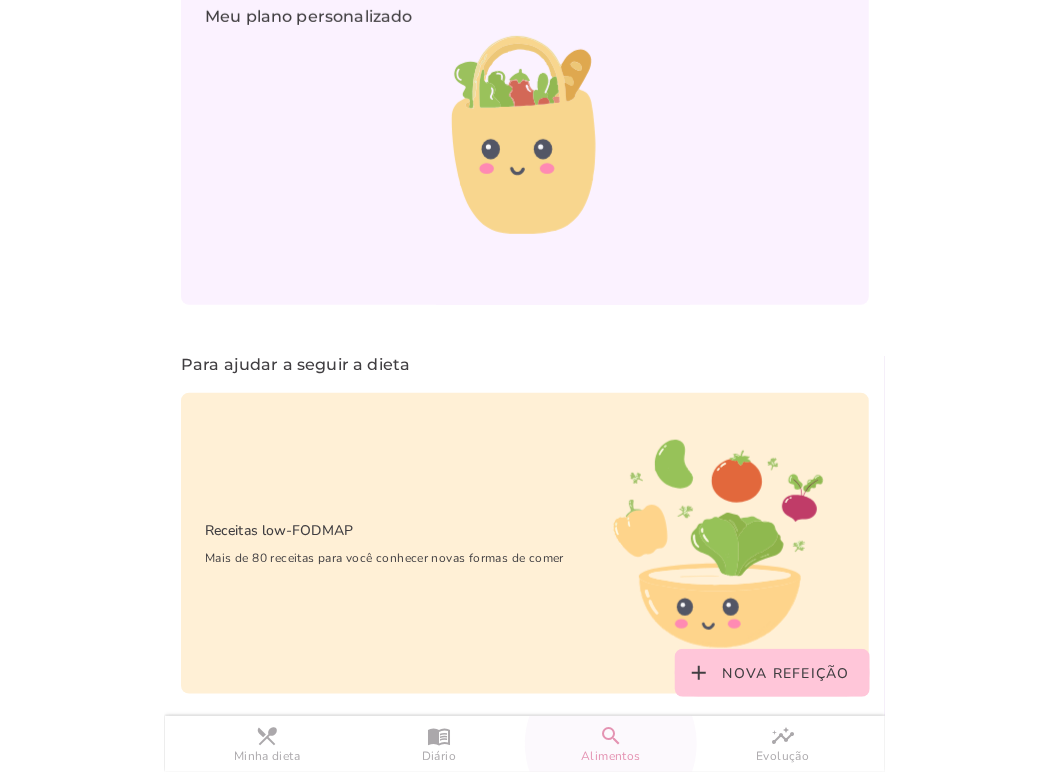 scroll, scrollTop: 0, scrollLeft: 0, axis: both 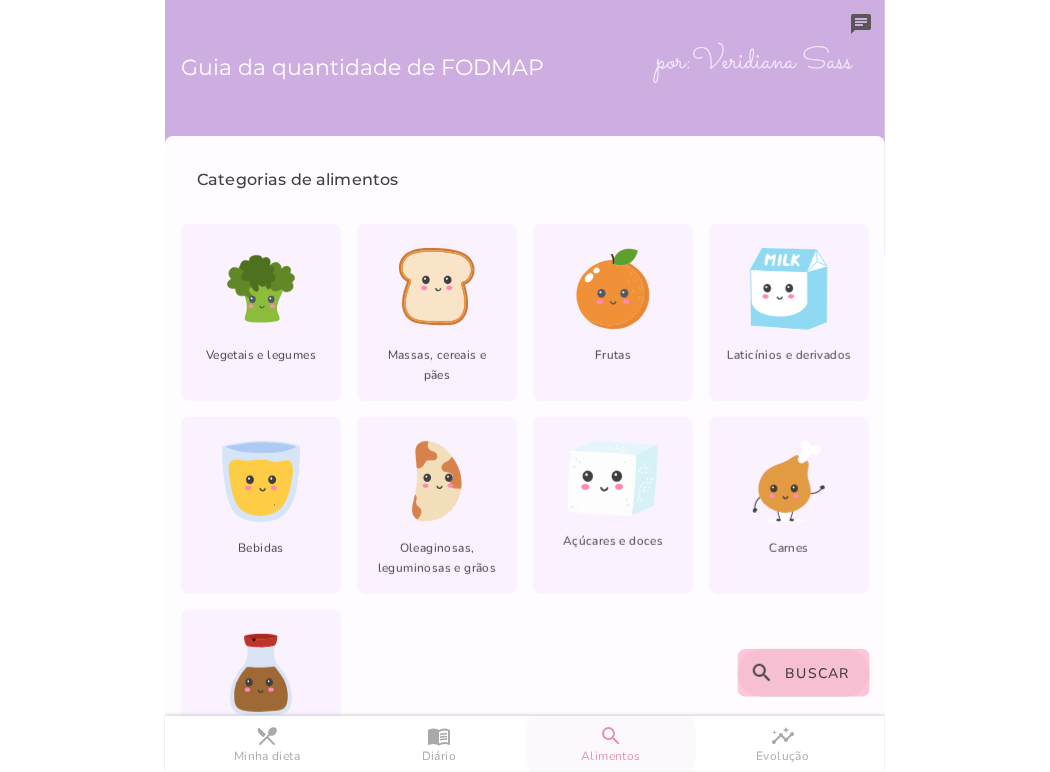 click on "search Buscar" at bounding box center [804, 673] 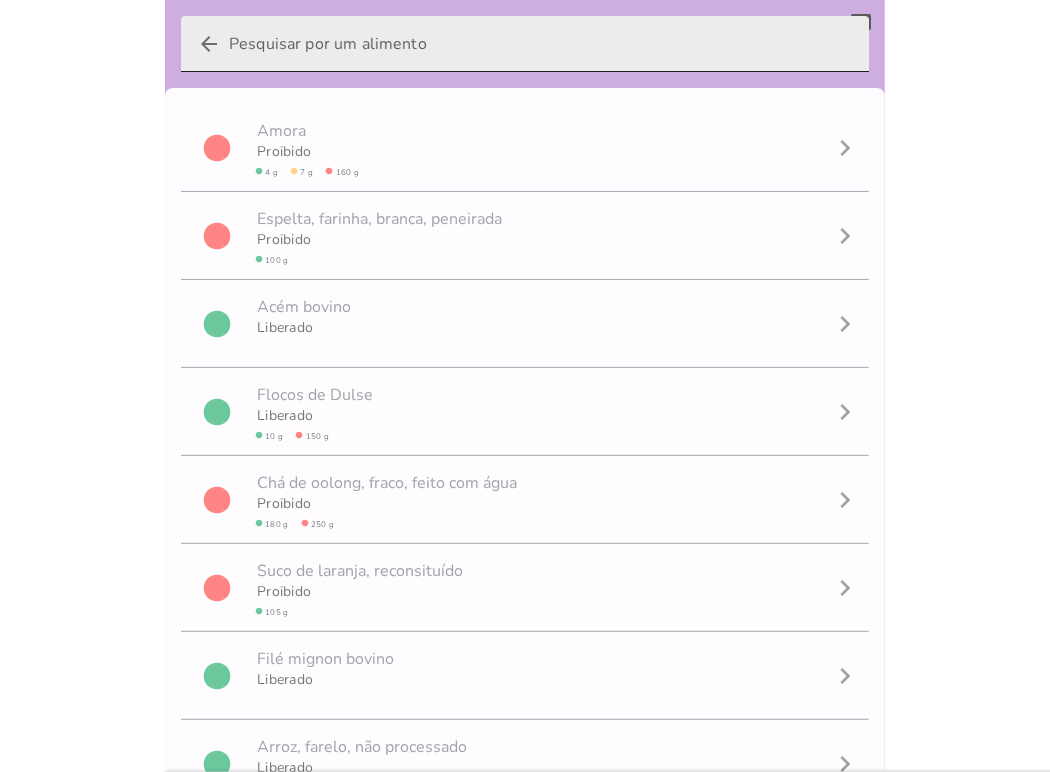 click on "arrow_back" at bounding box center (541, 44) 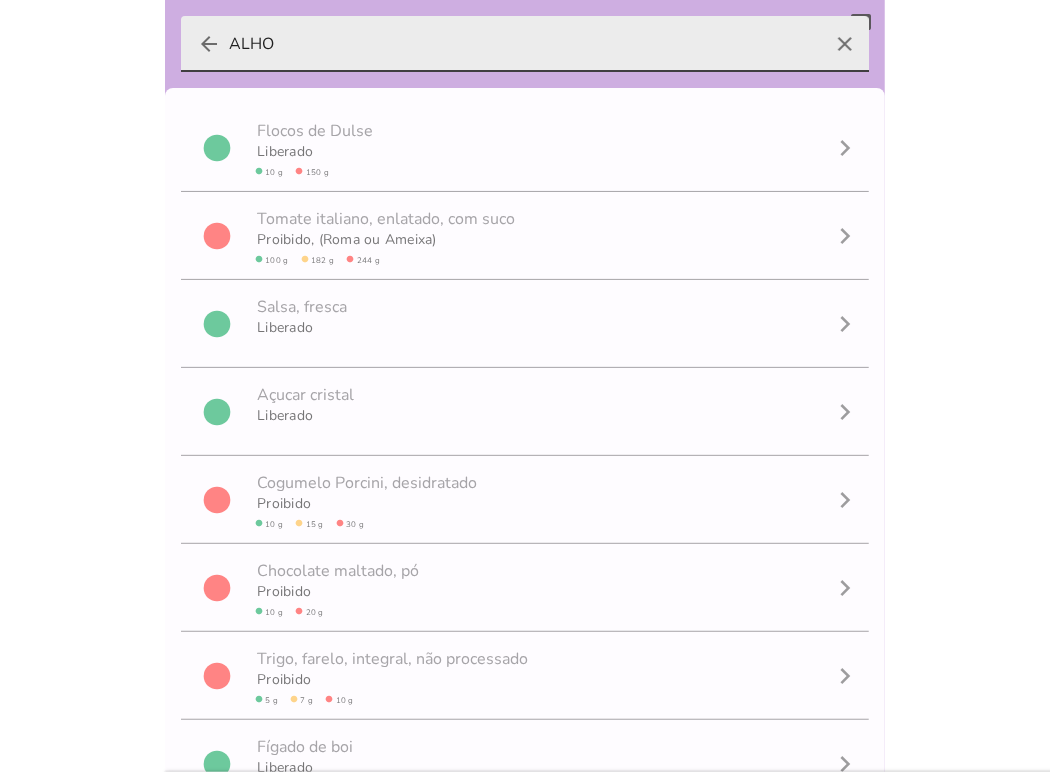 type on "ALHO" 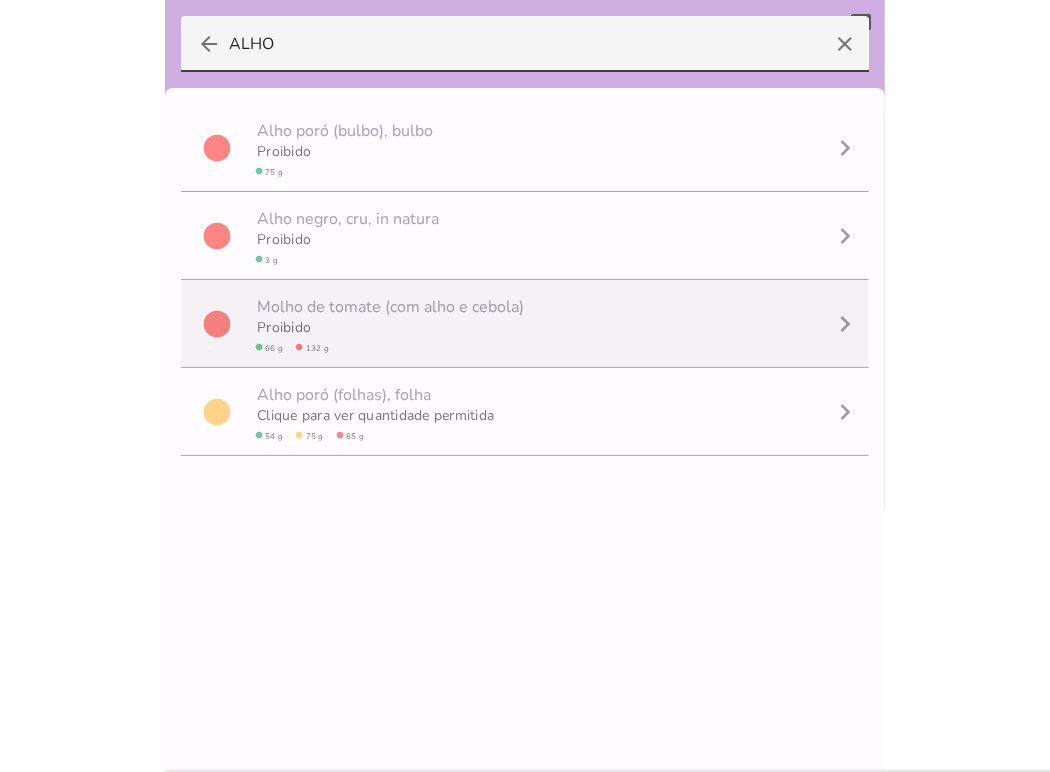 scroll, scrollTop: 0, scrollLeft: 0, axis: both 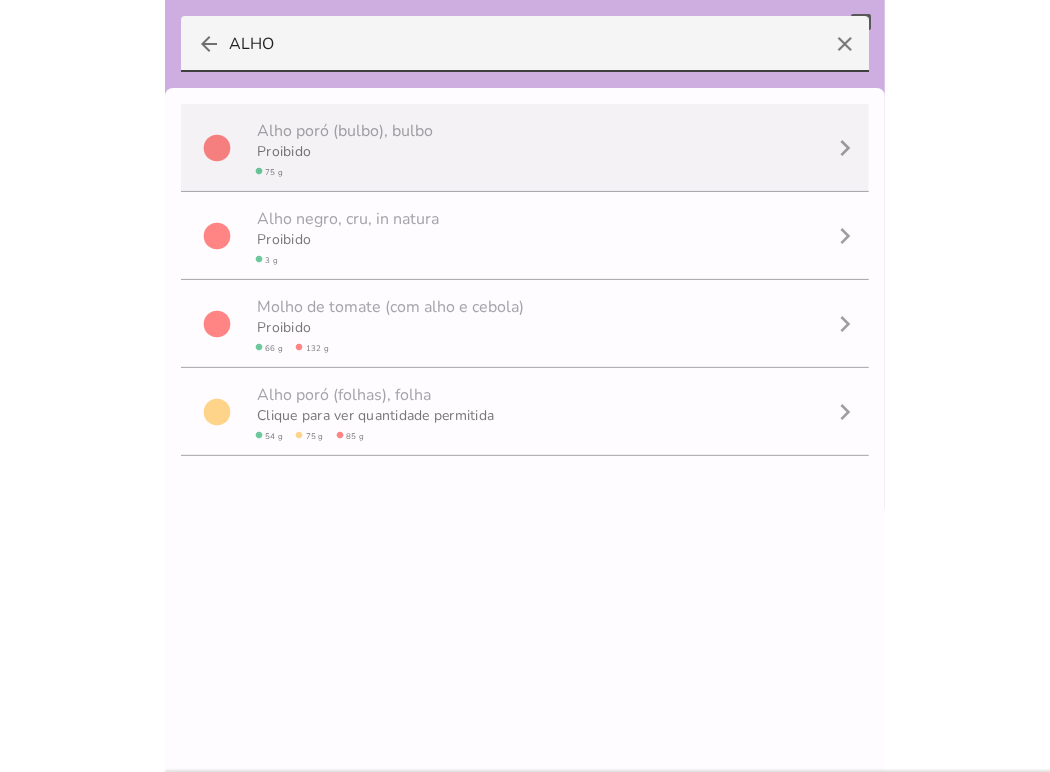 click on "A l h o   p o r ó   ( b u l b o ) , bulbo" at bounding box center (345, 130) 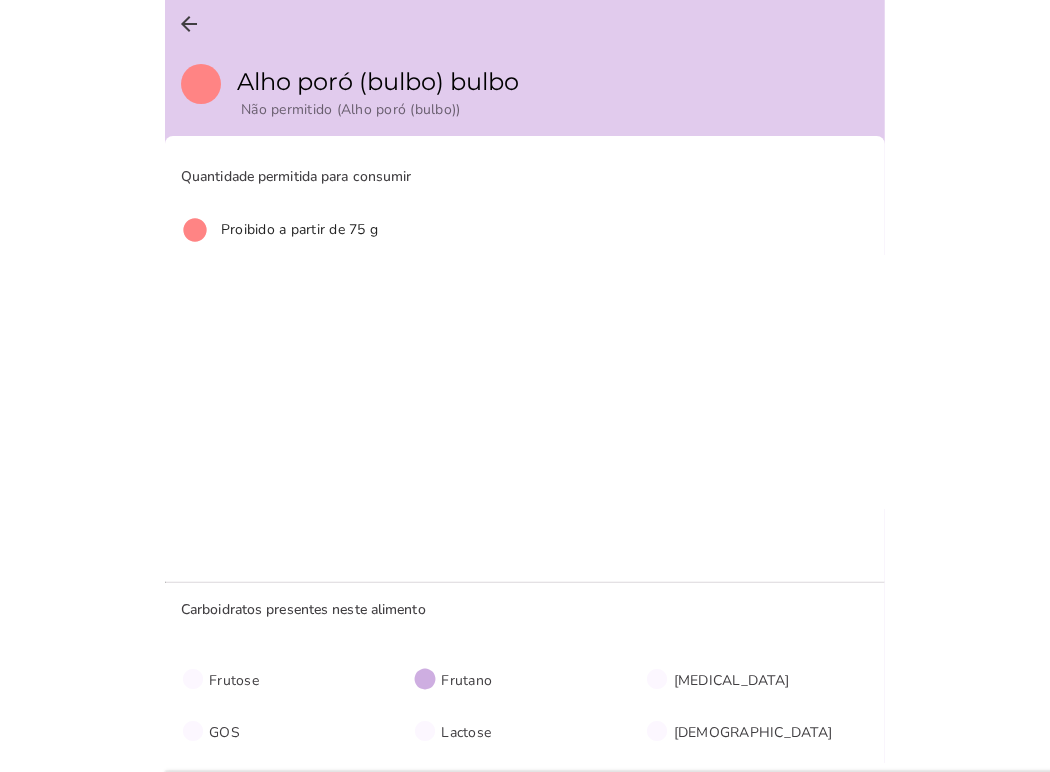 scroll, scrollTop: 0, scrollLeft: 0, axis: both 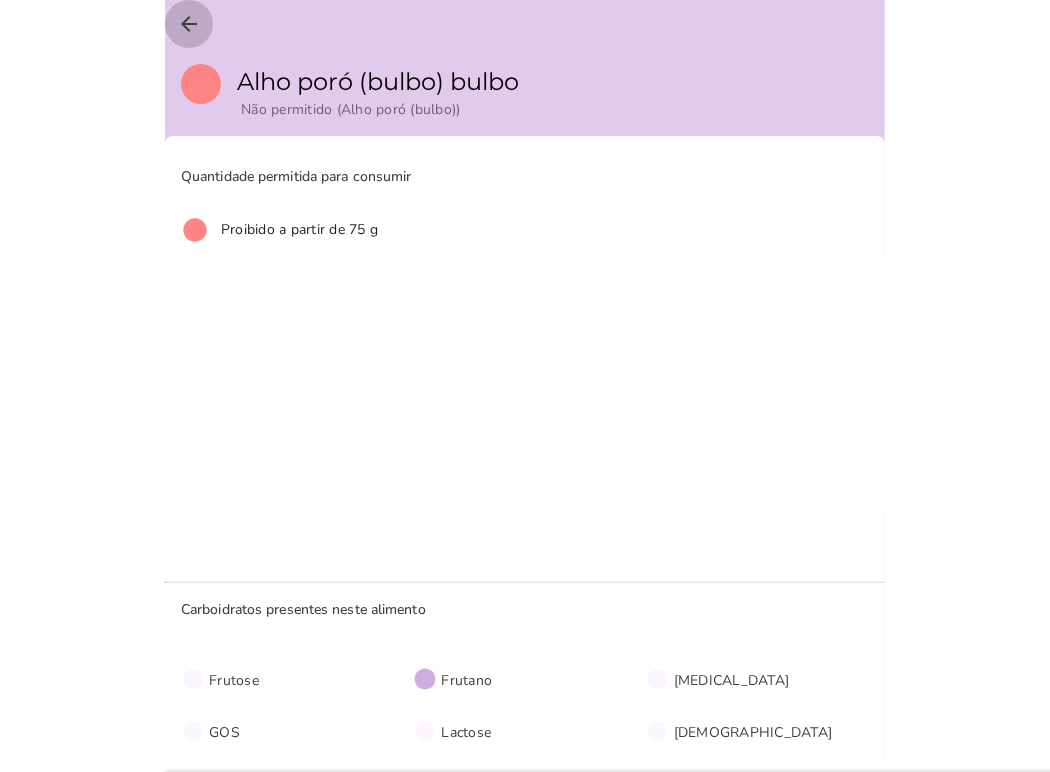 click on "arrow_back" 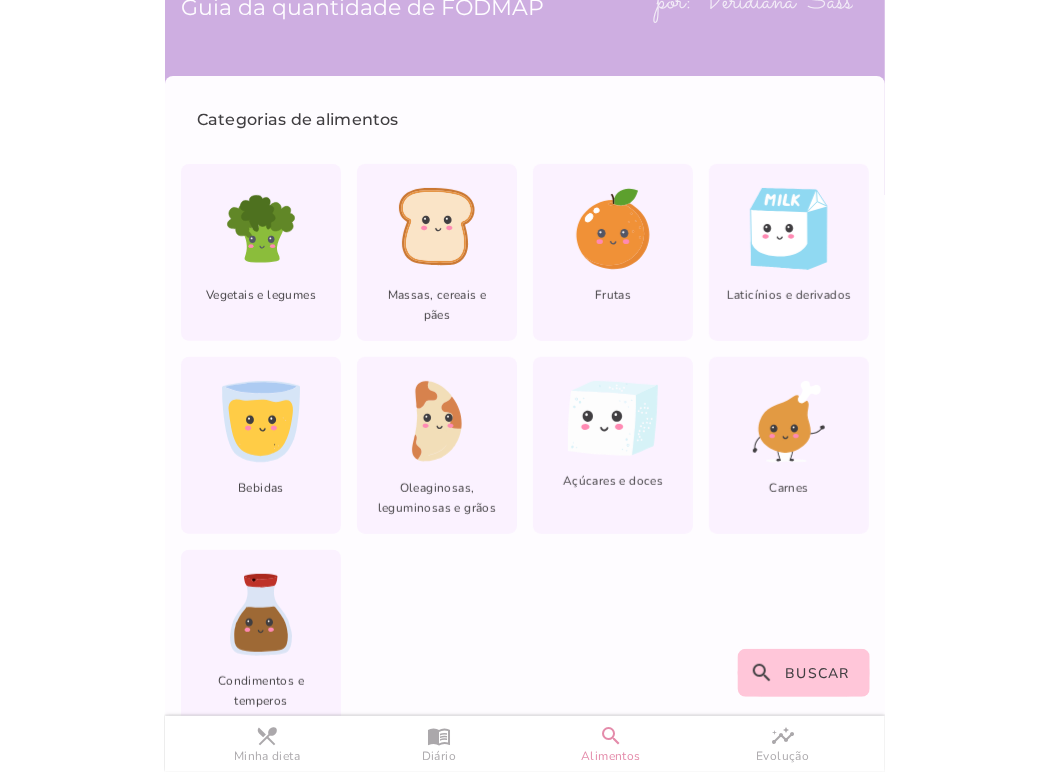 scroll, scrollTop: 87, scrollLeft: 0, axis: vertical 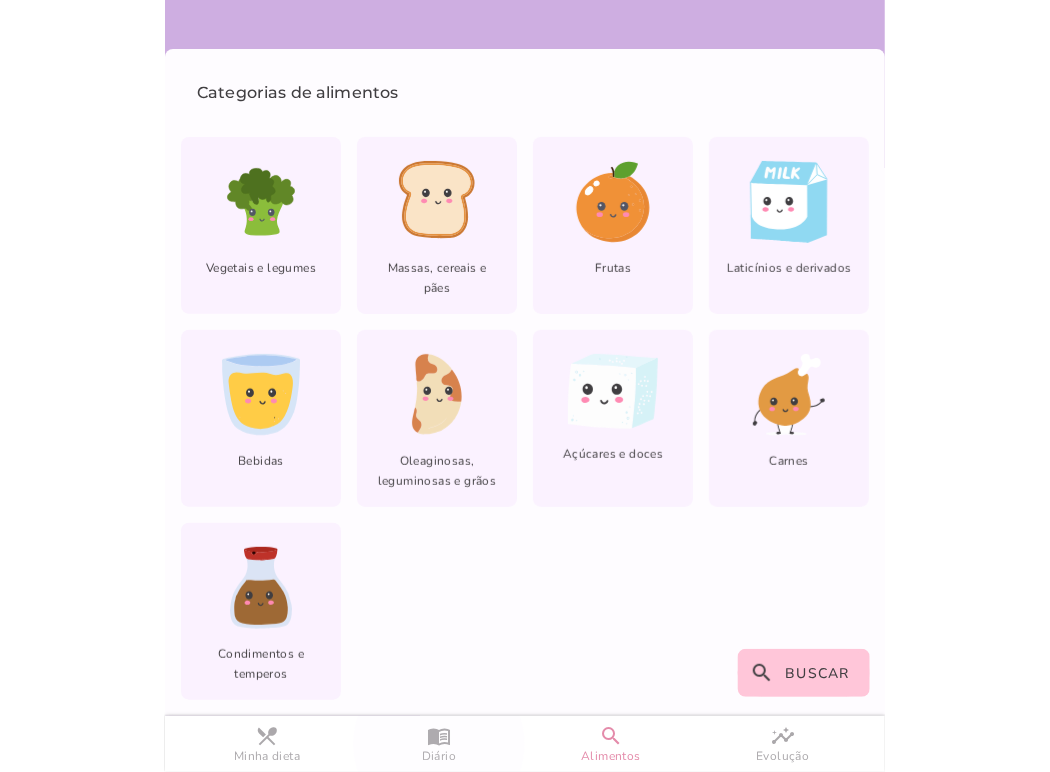 click on "menu_book" at bounding box center (0, 0) 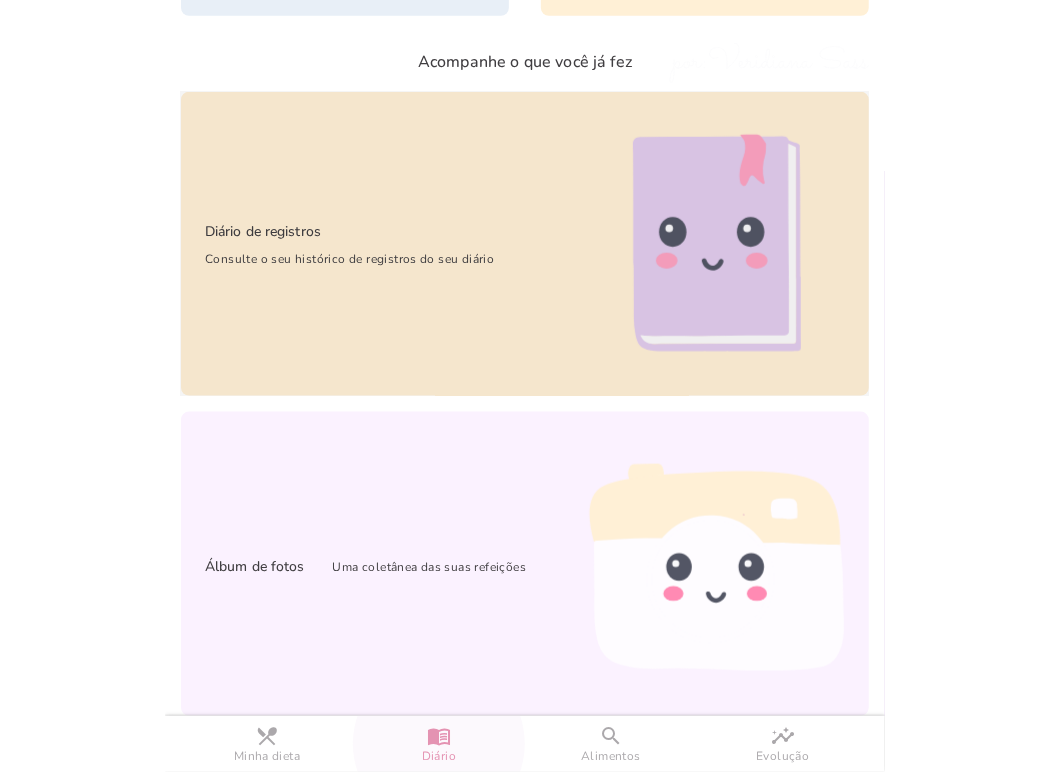 scroll, scrollTop: 0, scrollLeft: 0, axis: both 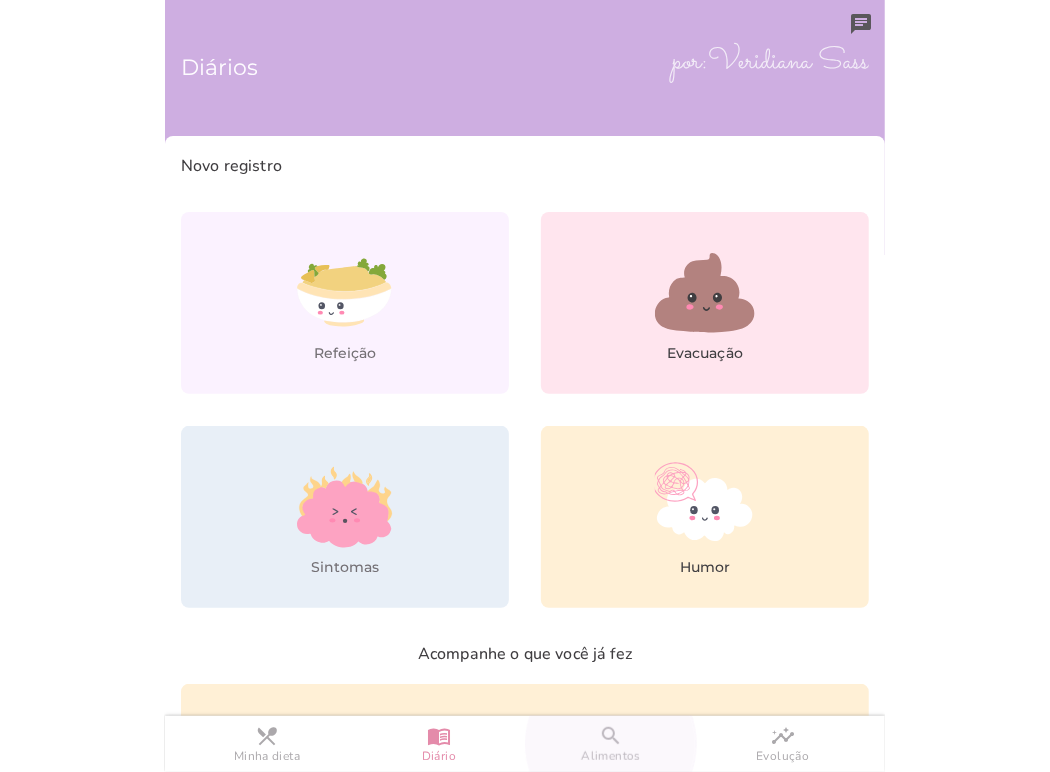 click on "search
Alimentos" at bounding box center [611, 744] 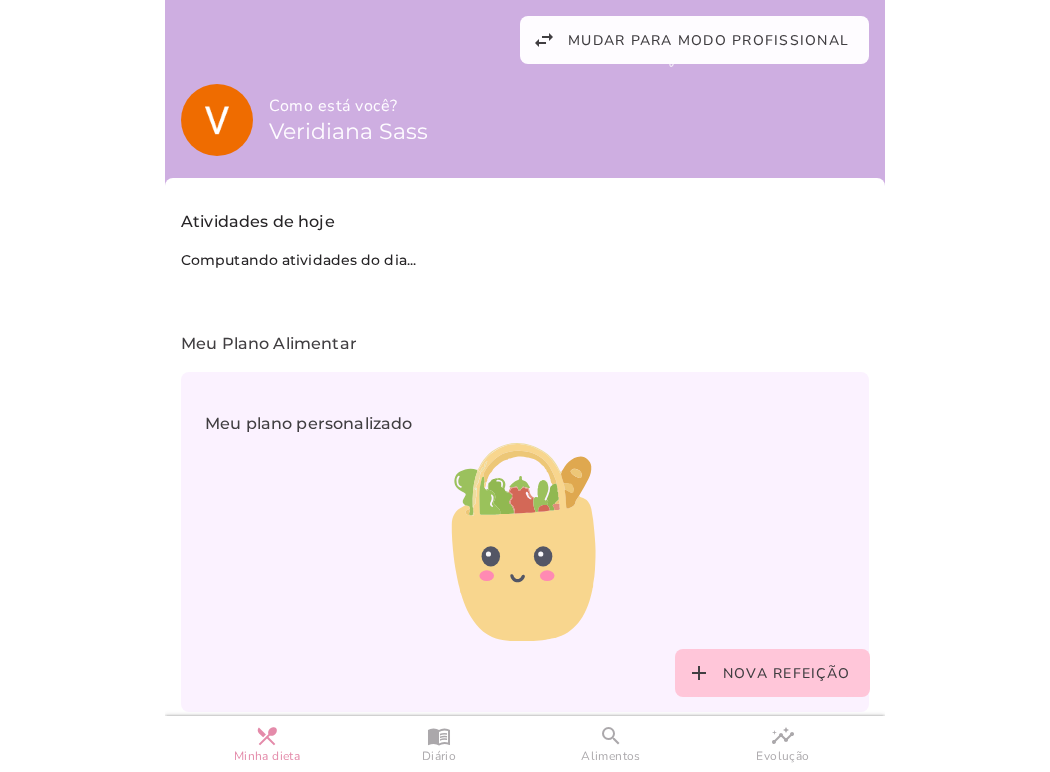 scroll, scrollTop: 0, scrollLeft: 0, axis: both 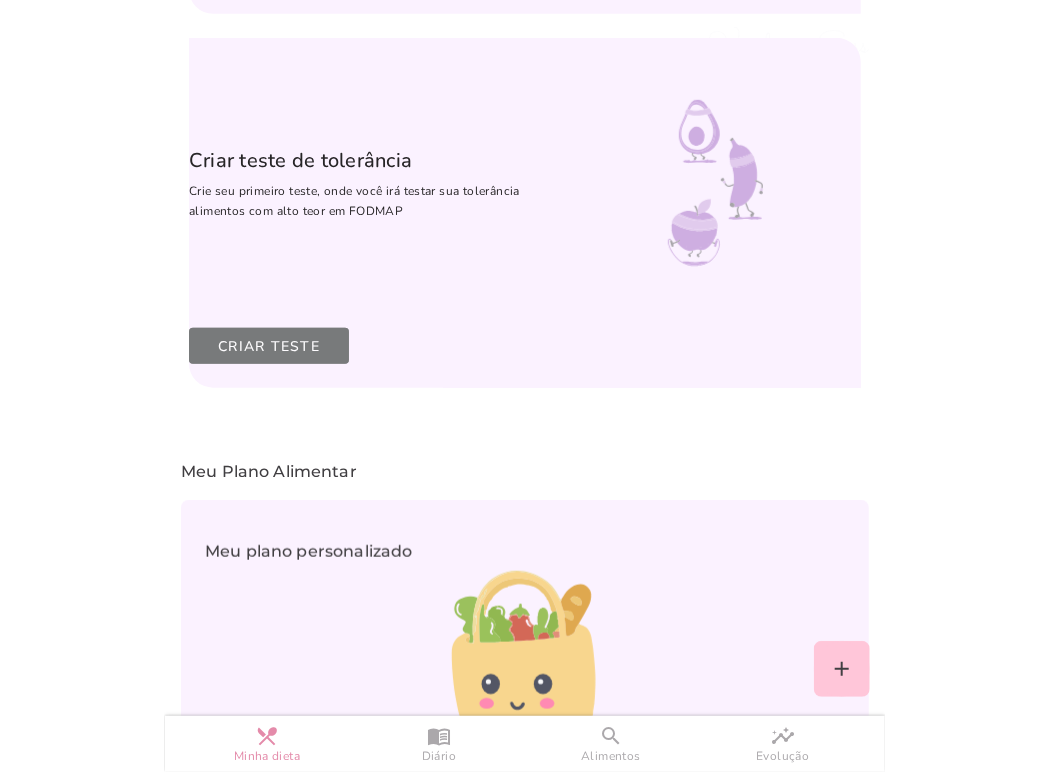 click on "Criar Teste" at bounding box center [269, 346] 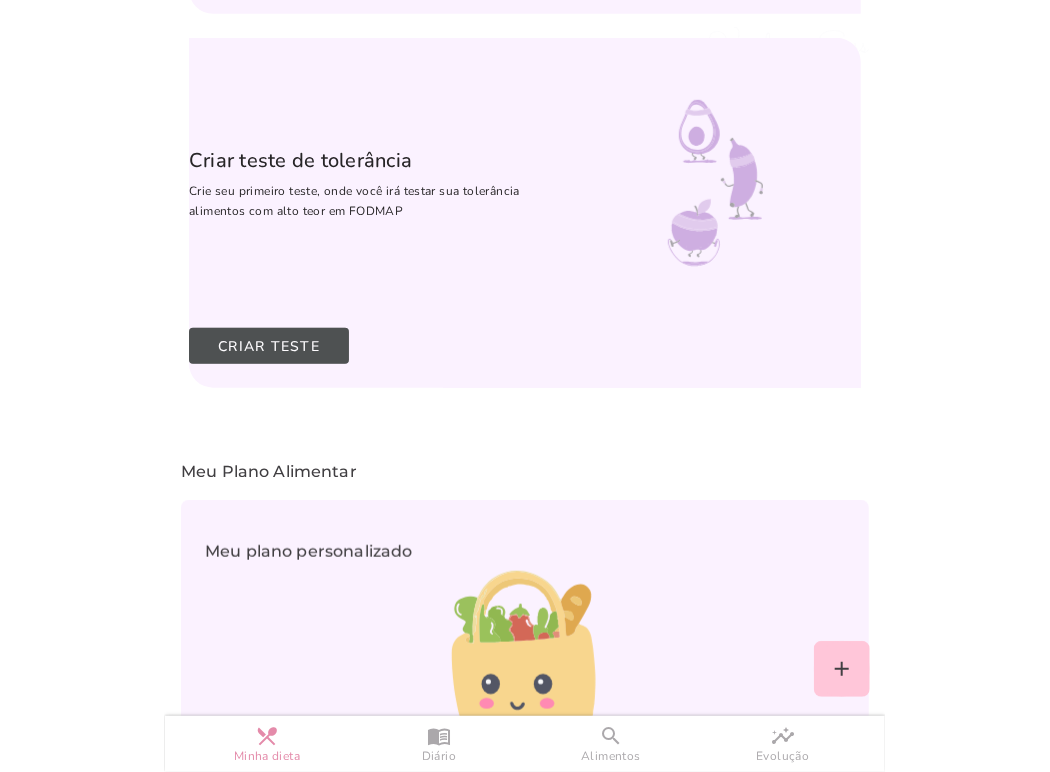 scroll, scrollTop: 0, scrollLeft: 0, axis: both 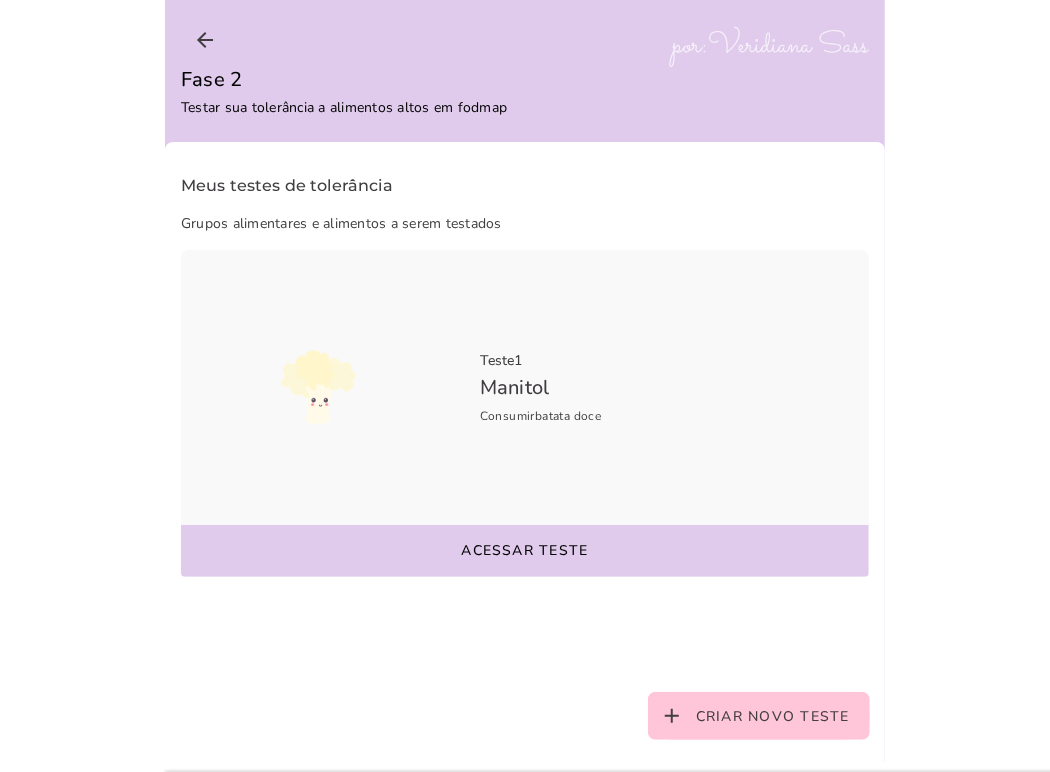 click on "Consumir
batata doce" at bounding box center [541, 416] 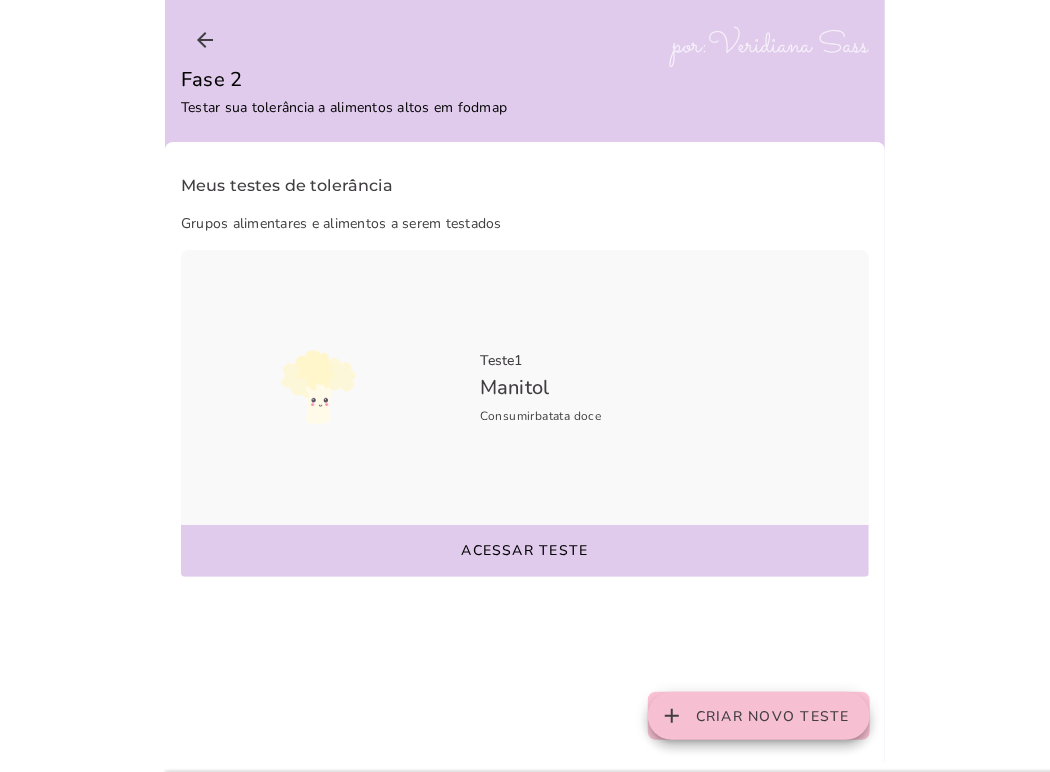 click on "Criar novo teste" at bounding box center [773, 716] 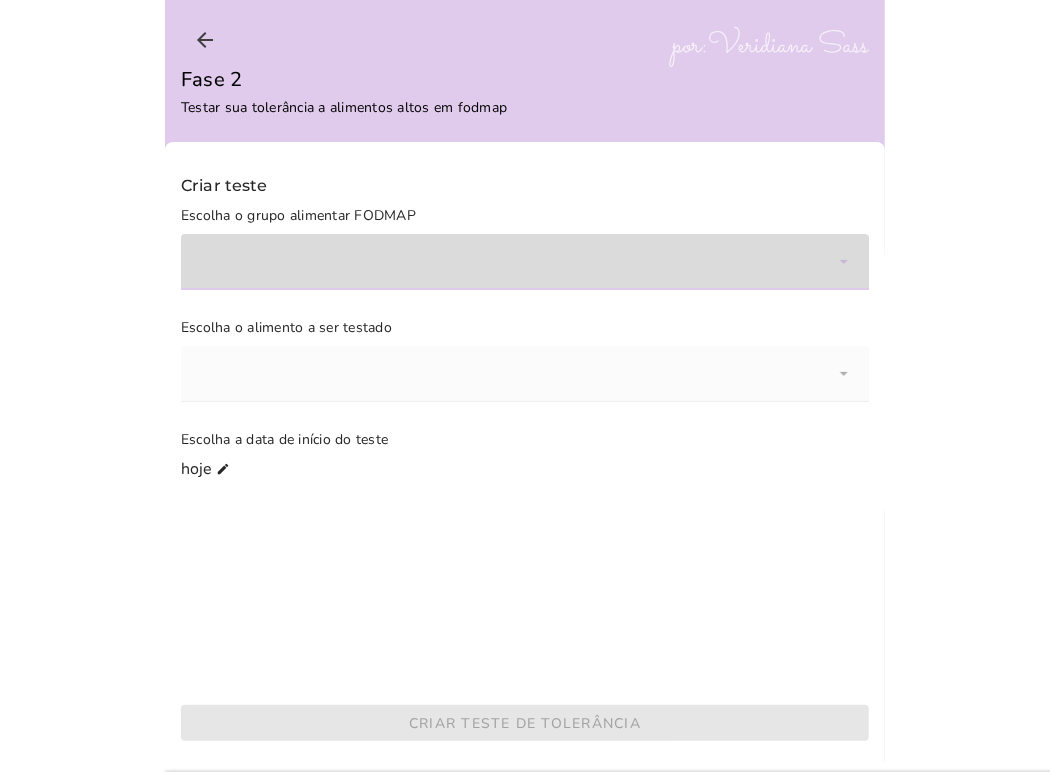 click at bounding box center (525, 262) 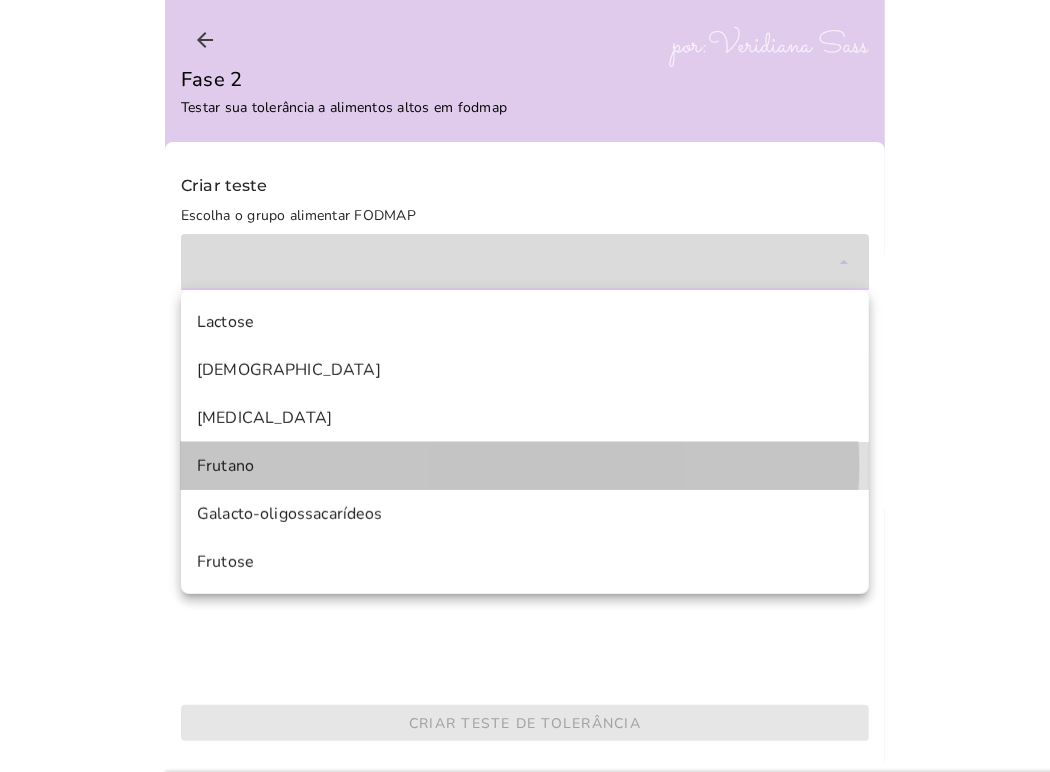 click on "Frutano" at bounding box center [0, 0] 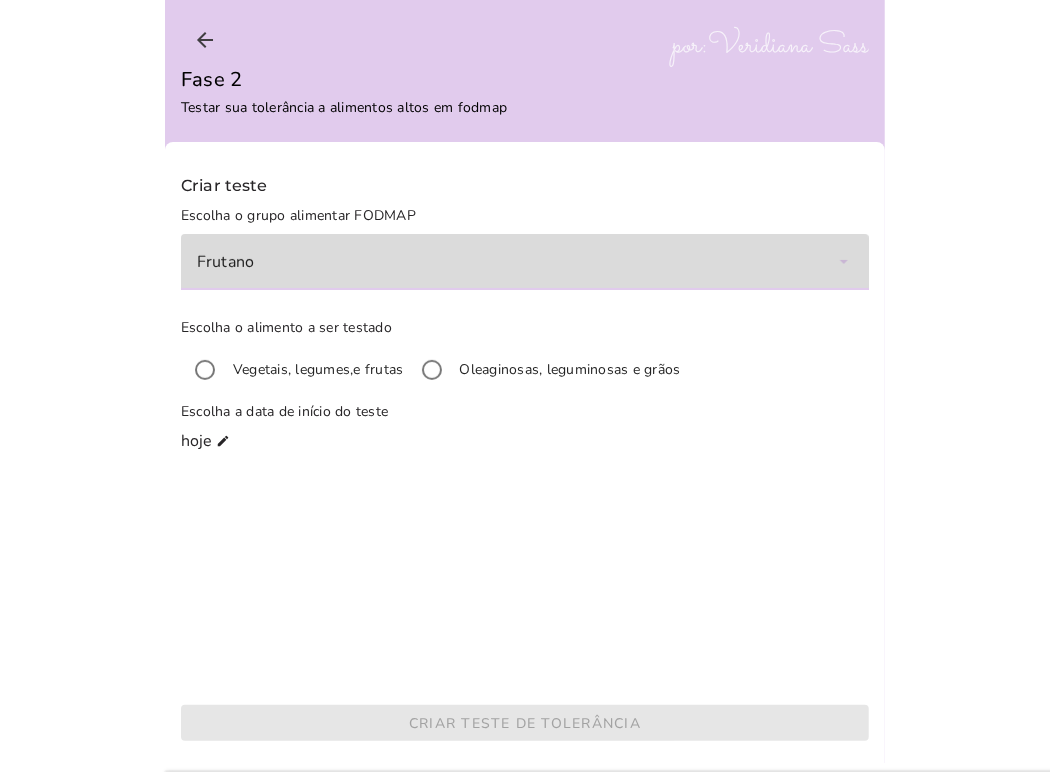 click on "Vegetais, legumes,e frutas" at bounding box center [316, 370] 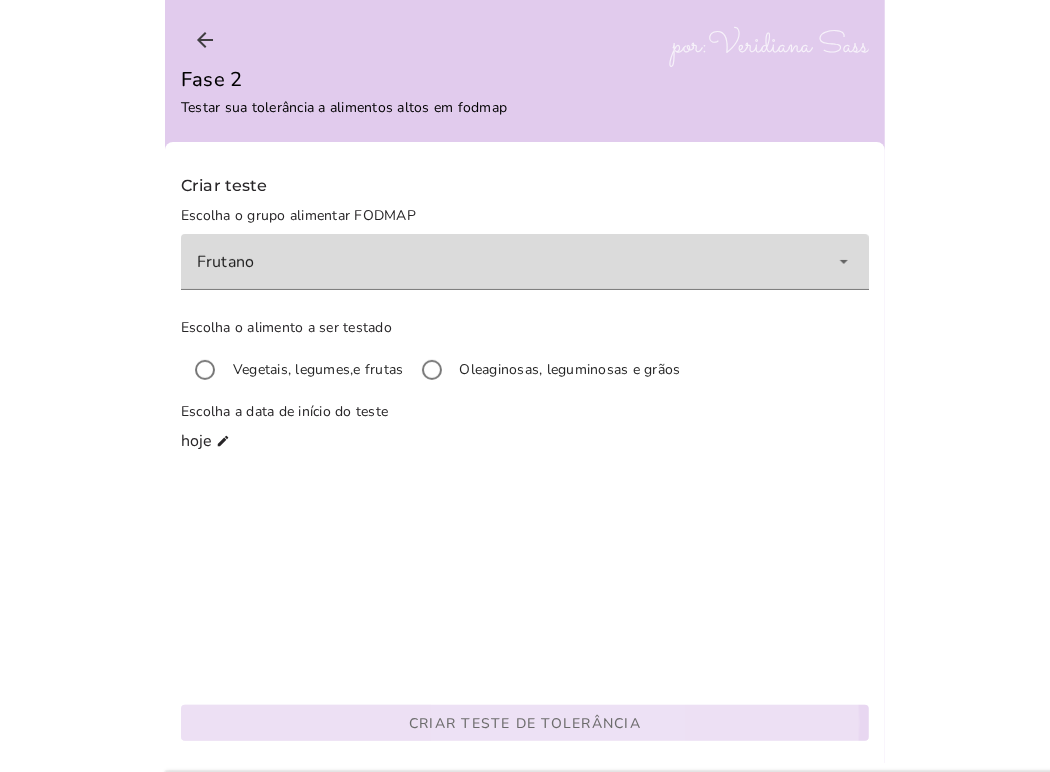 click on "Criar teste de tolerância" at bounding box center (0, 0) 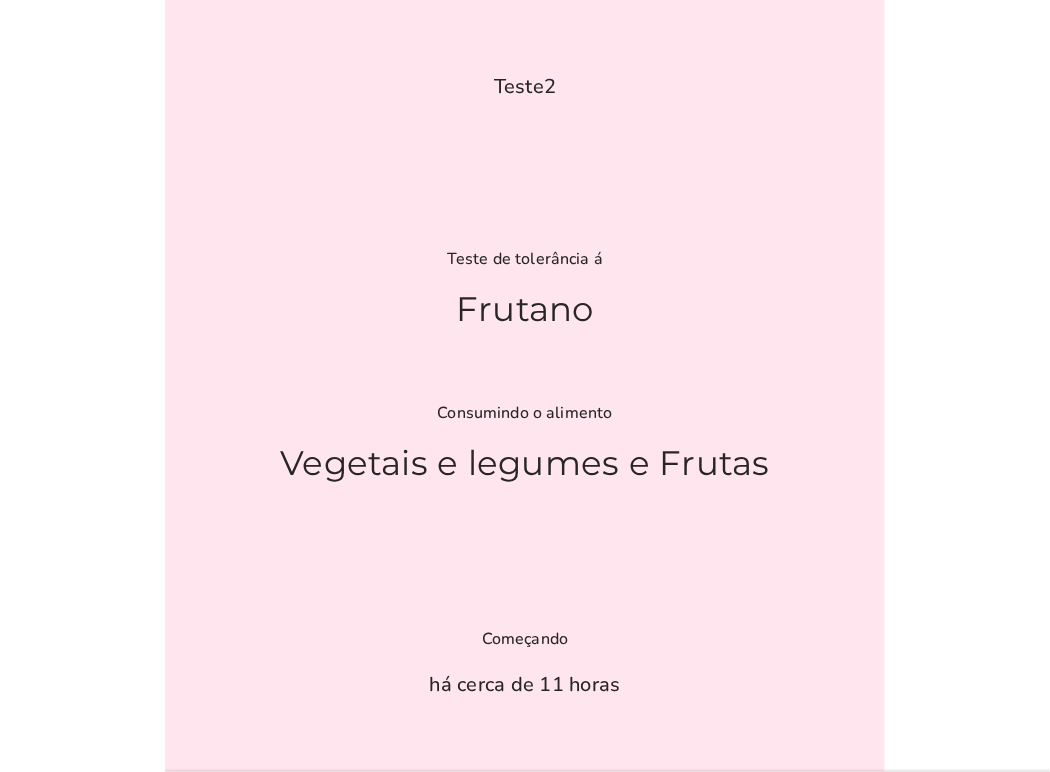 scroll, scrollTop: 0, scrollLeft: 0, axis: both 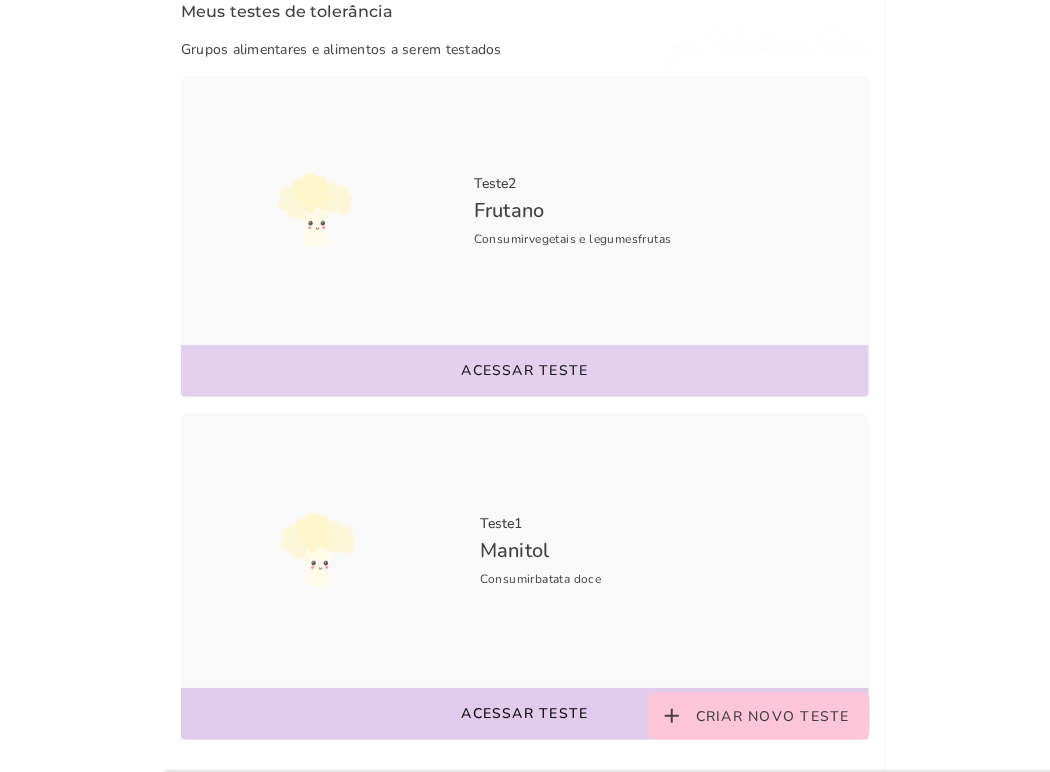 click on "Acessar teste" at bounding box center (525, 371) 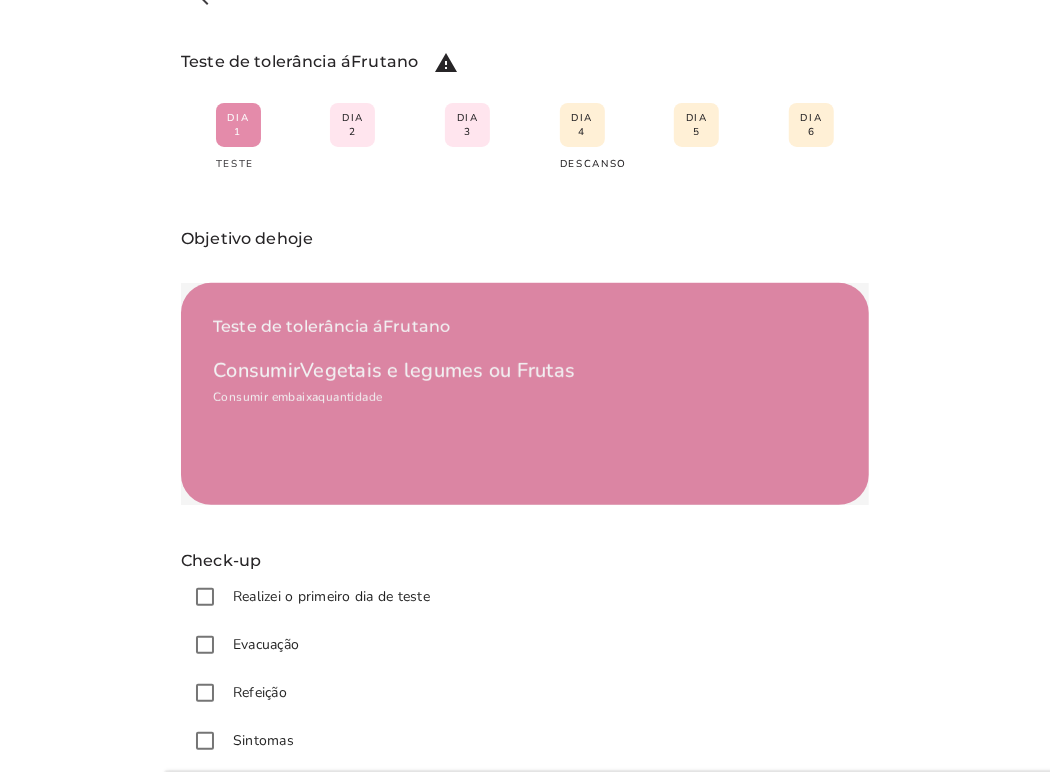 scroll, scrollTop: 0, scrollLeft: 0, axis: both 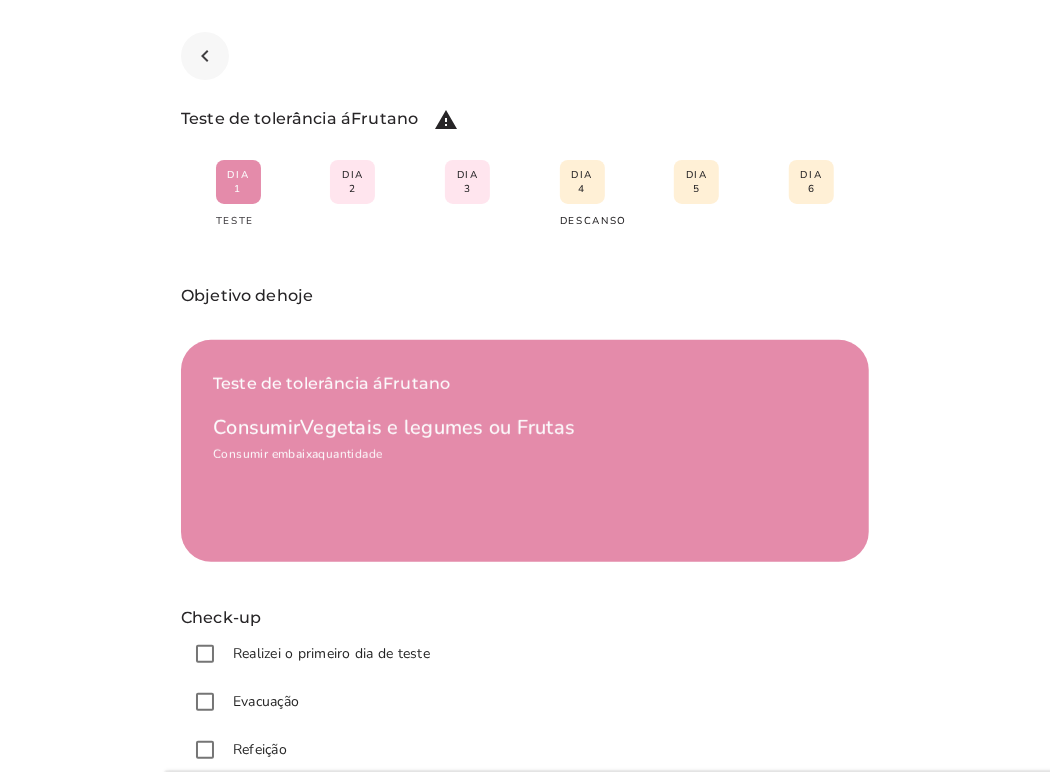 click on "navigate_before" 